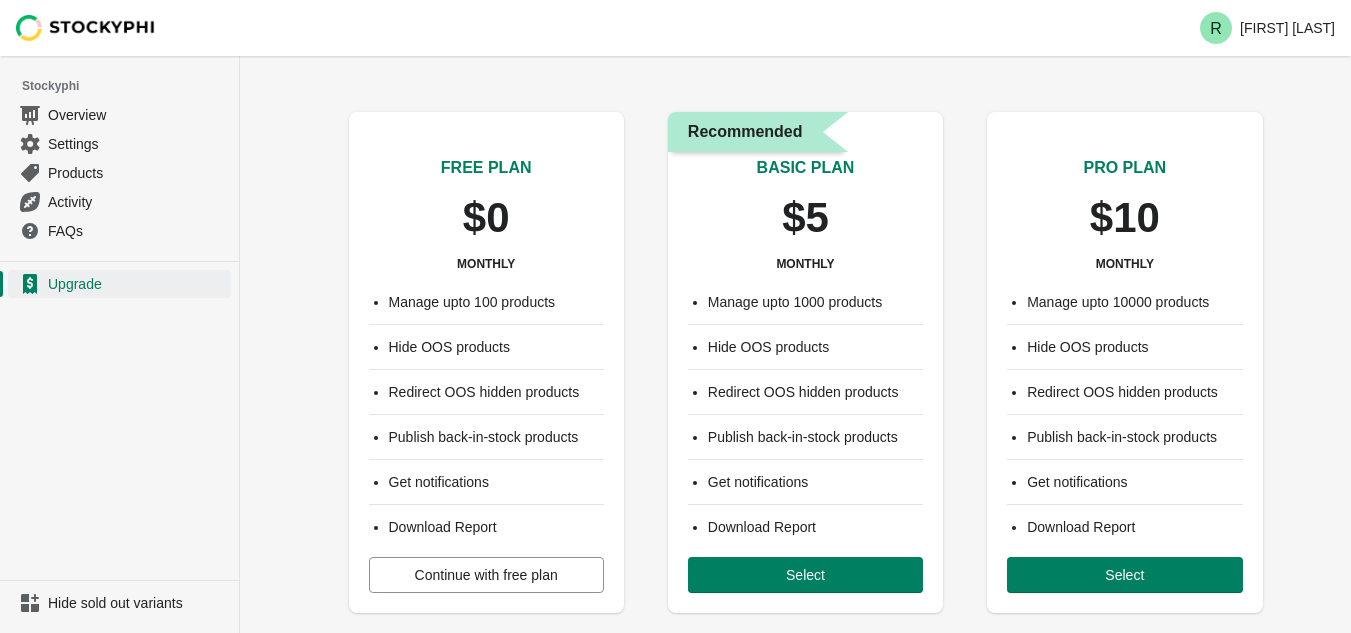 scroll, scrollTop: 0, scrollLeft: 0, axis: both 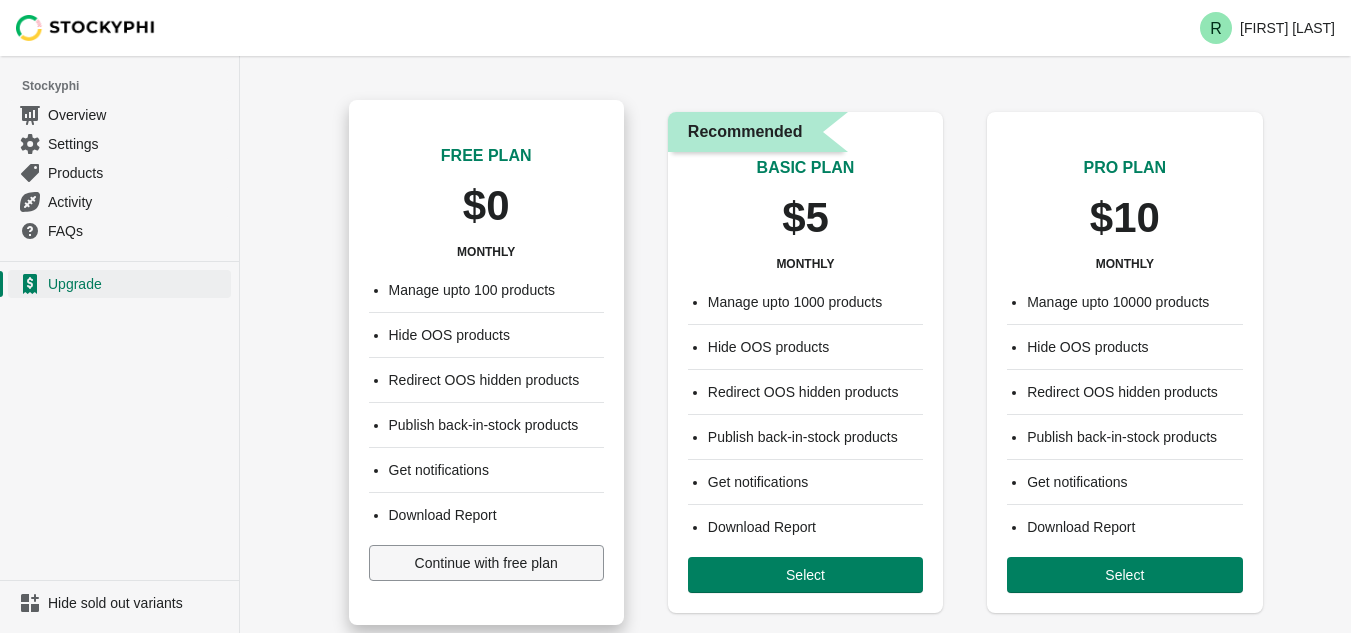 click on "Continue with free plan" at bounding box center [486, 563] 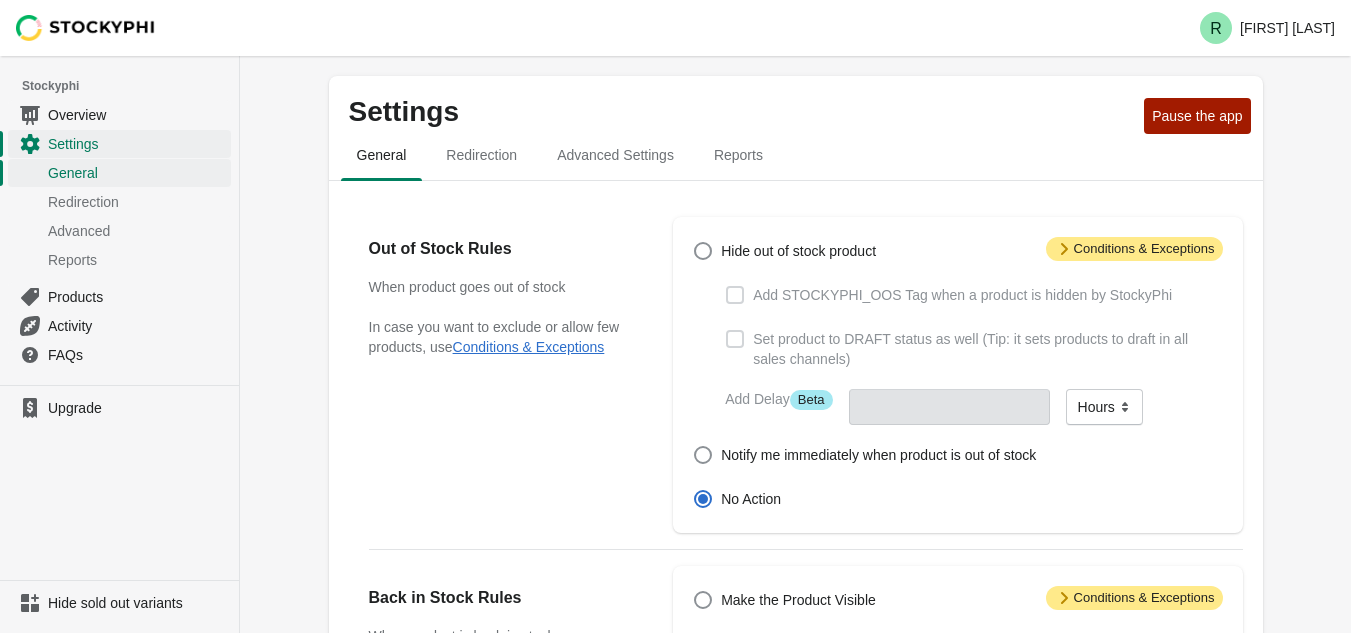 scroll, scrollTop: 0, scrollLeft: 0, axis: both 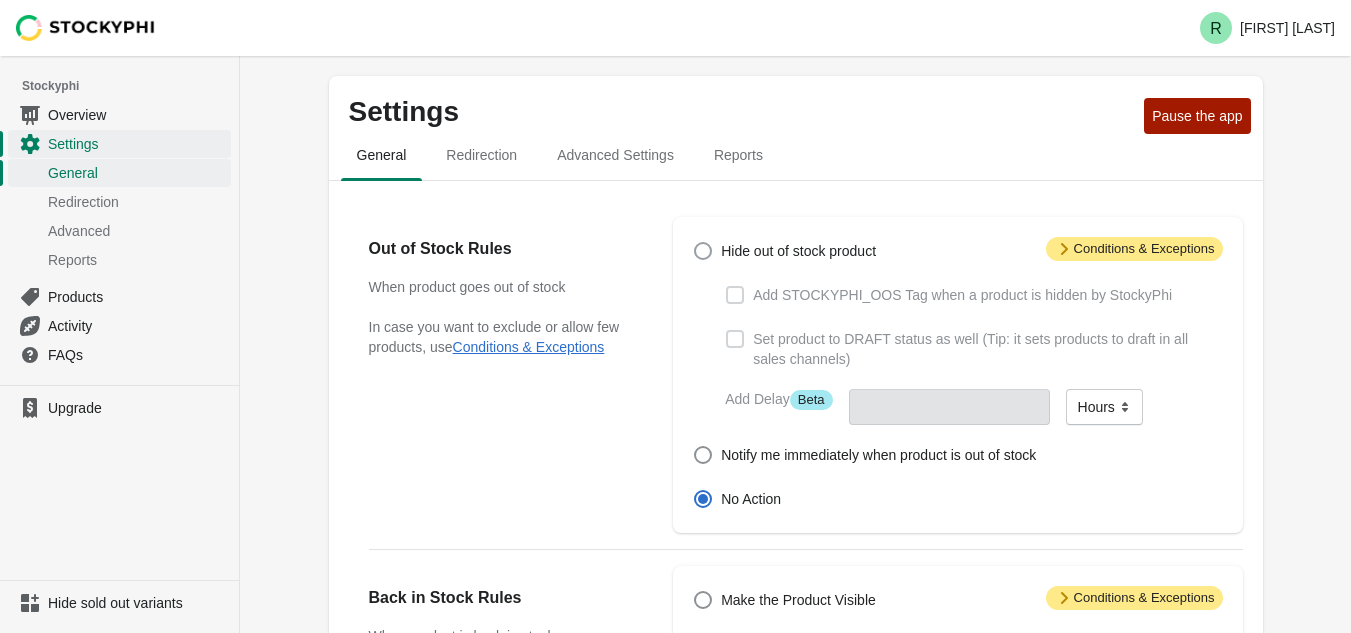 click on "Hide out of stock product" at bounding box center [784, 251] 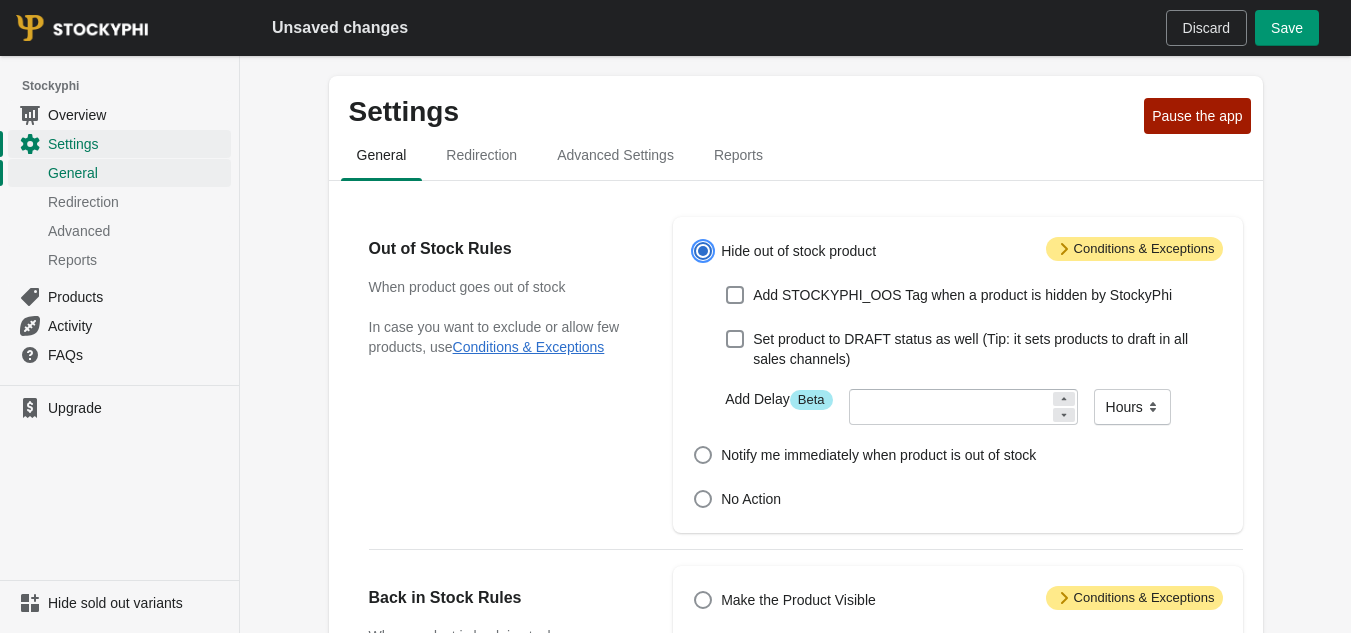 click on "Save" at bounding box center (1287, 28) 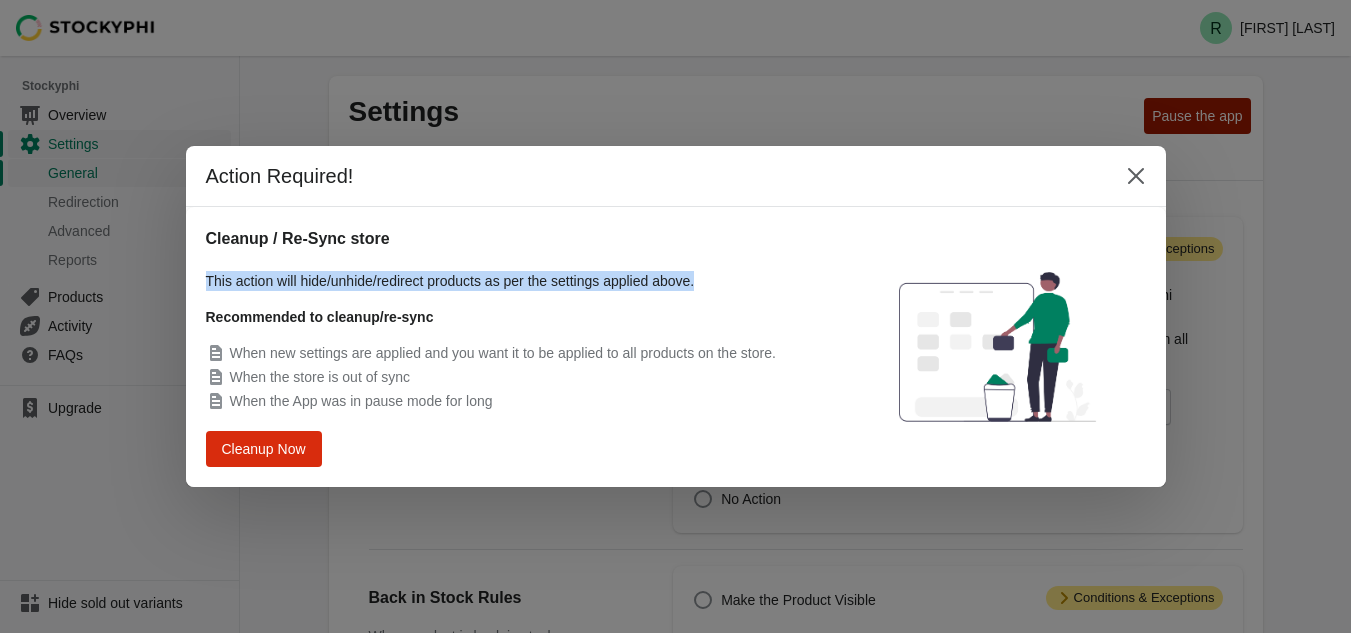 drag, startPoint x: 186, startPoint y: 282, endPoint x: 752, endPoint y: 281, distance: 566.00085 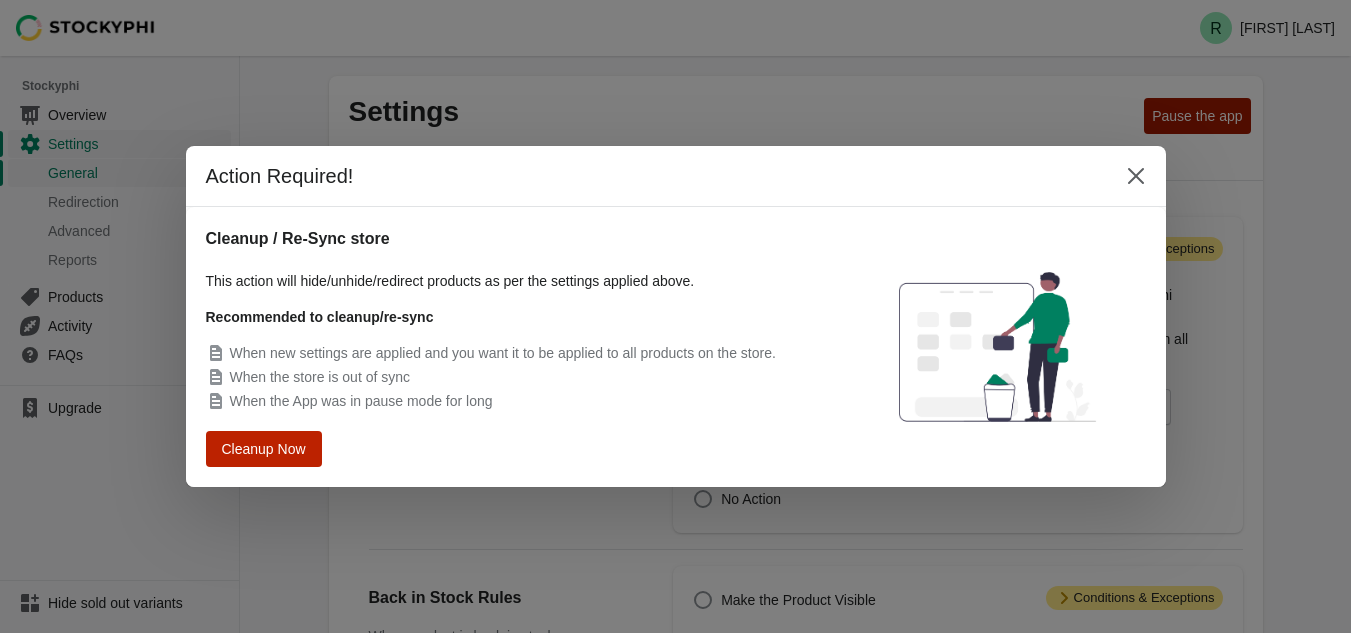 click on "Cleanup Now" at bounding box center [264, 449] 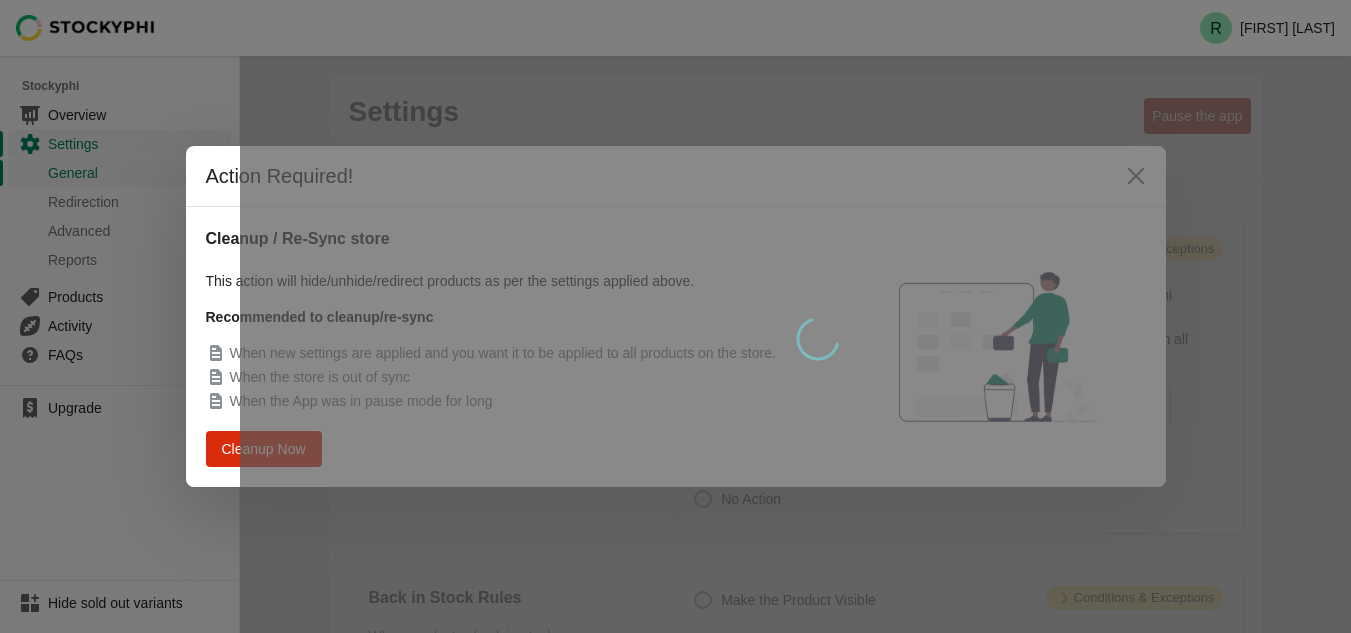 type 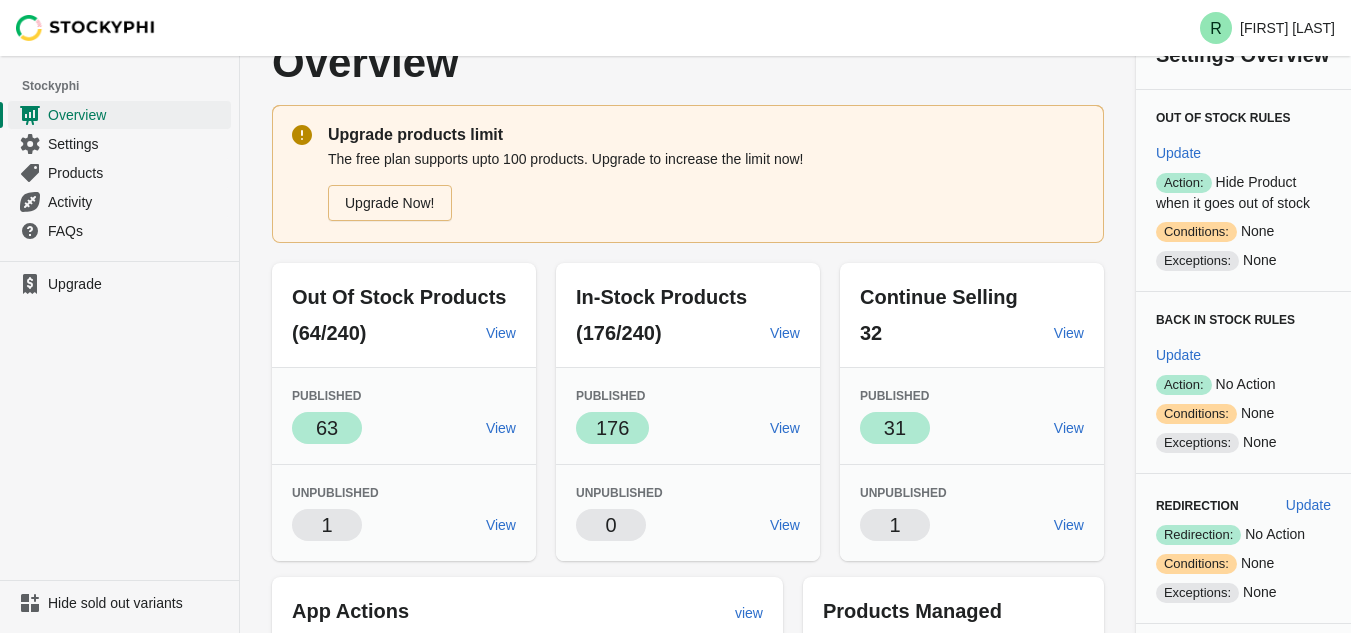 scroll, scrollTop: 0, scrollLeft: 0, axis: both 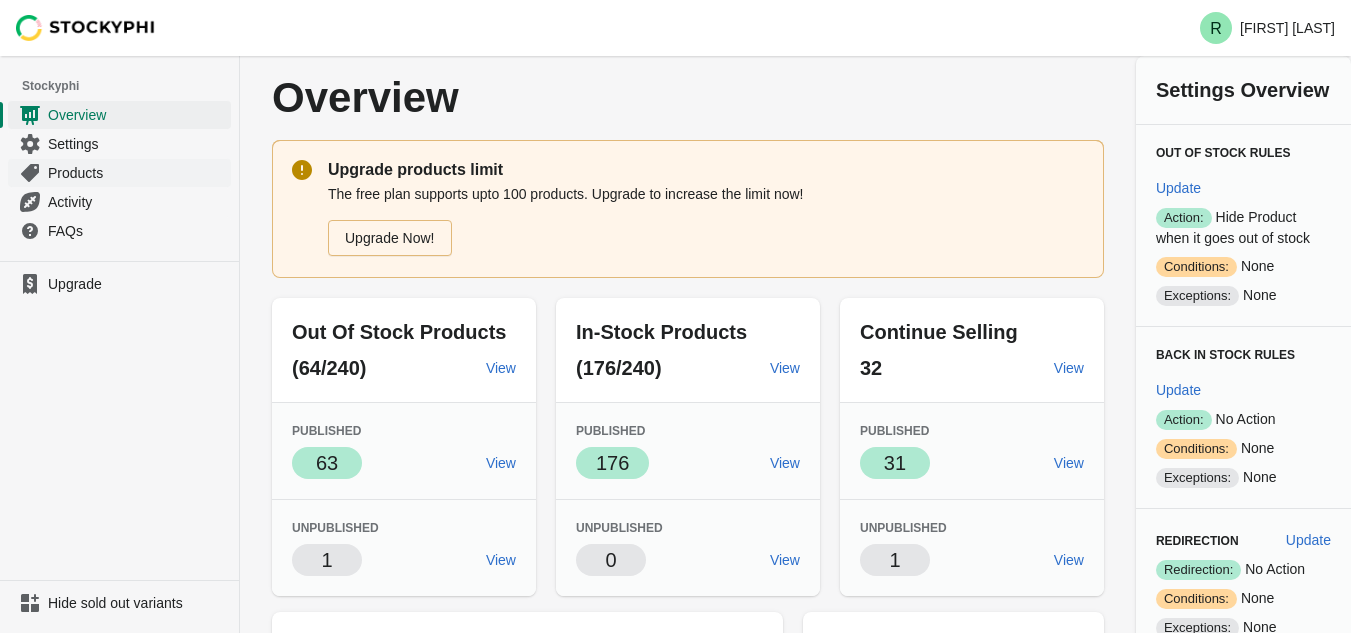 click on "Products" at bounding box center [137, 173] 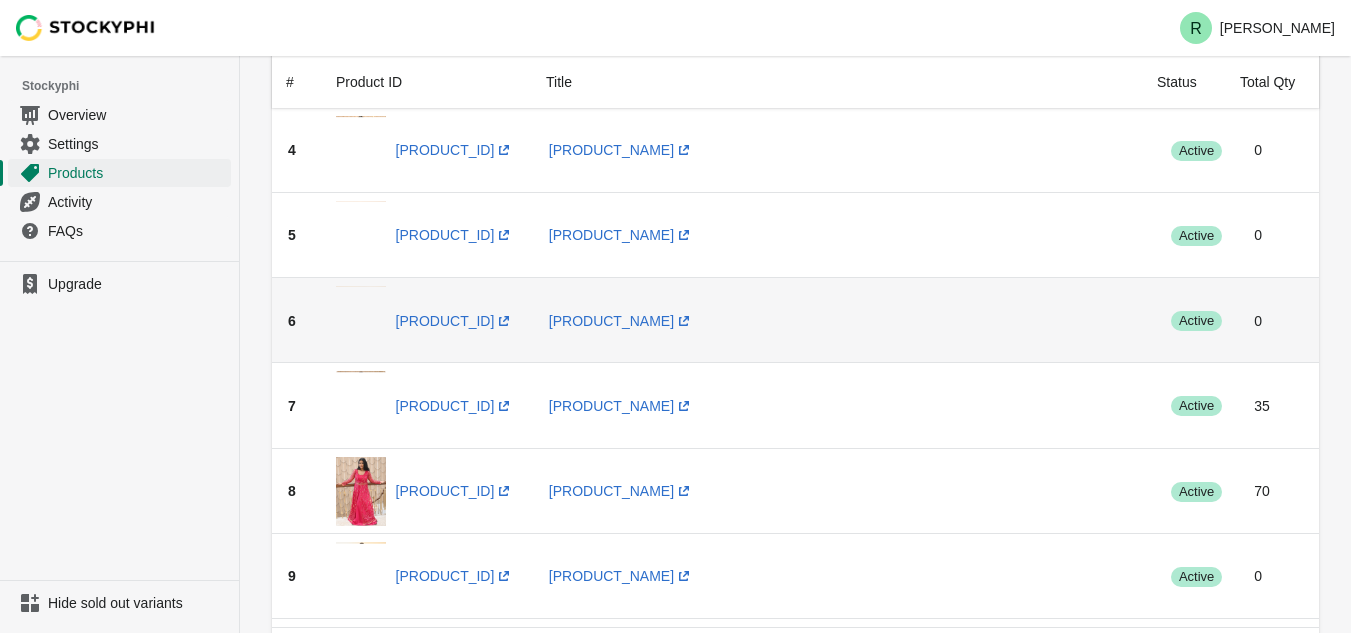 scroll, scrollTop: 0, scrollLeft: 0, axis: both 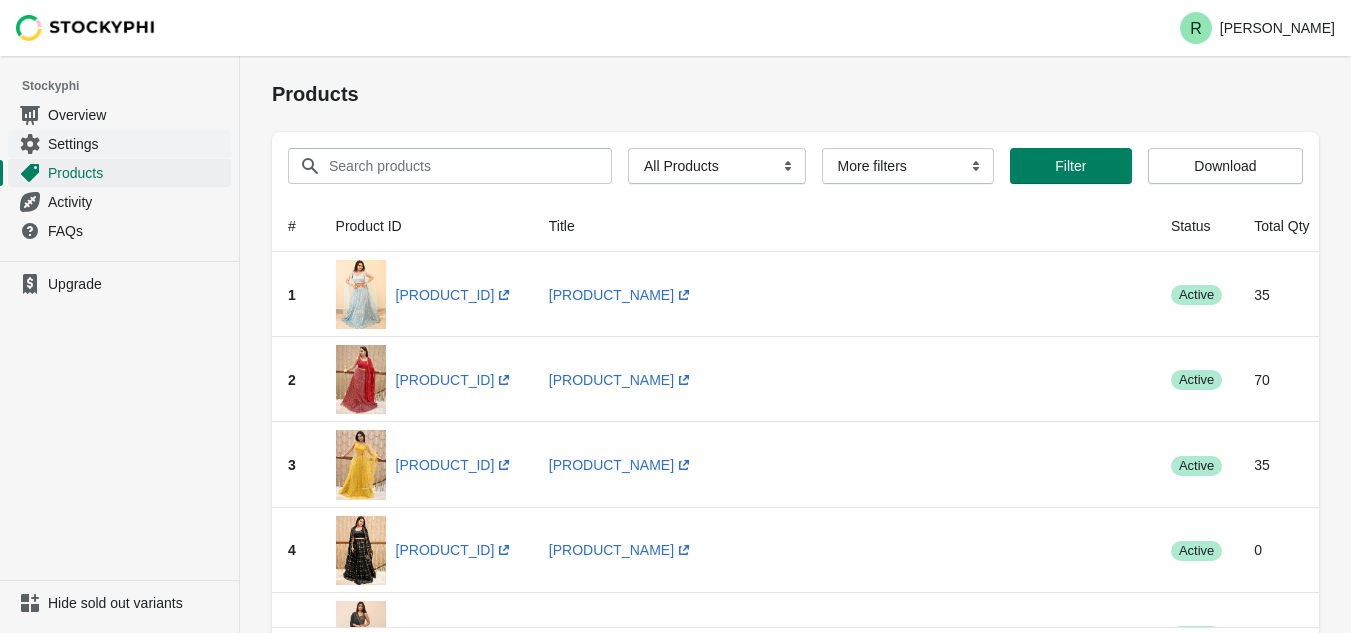 click on "Settings" at bounding box center (137, 144) 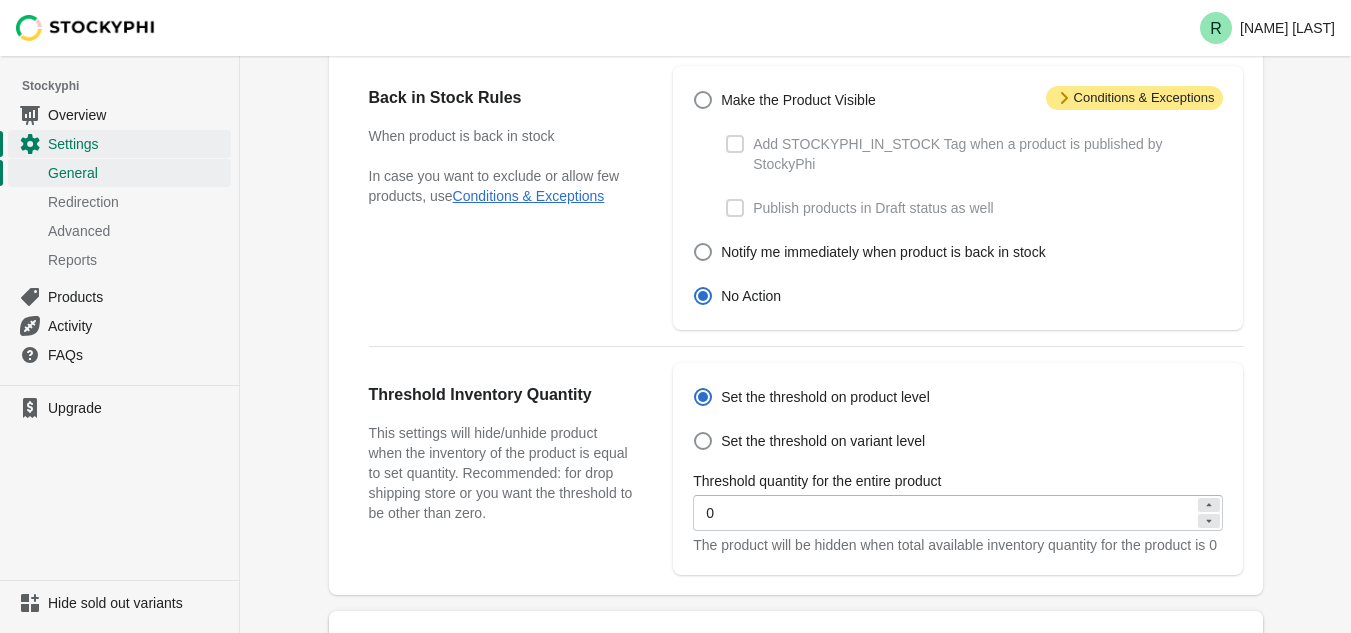 scroll, scrollTop: 400, scrollLeft: 0, axis: vertical 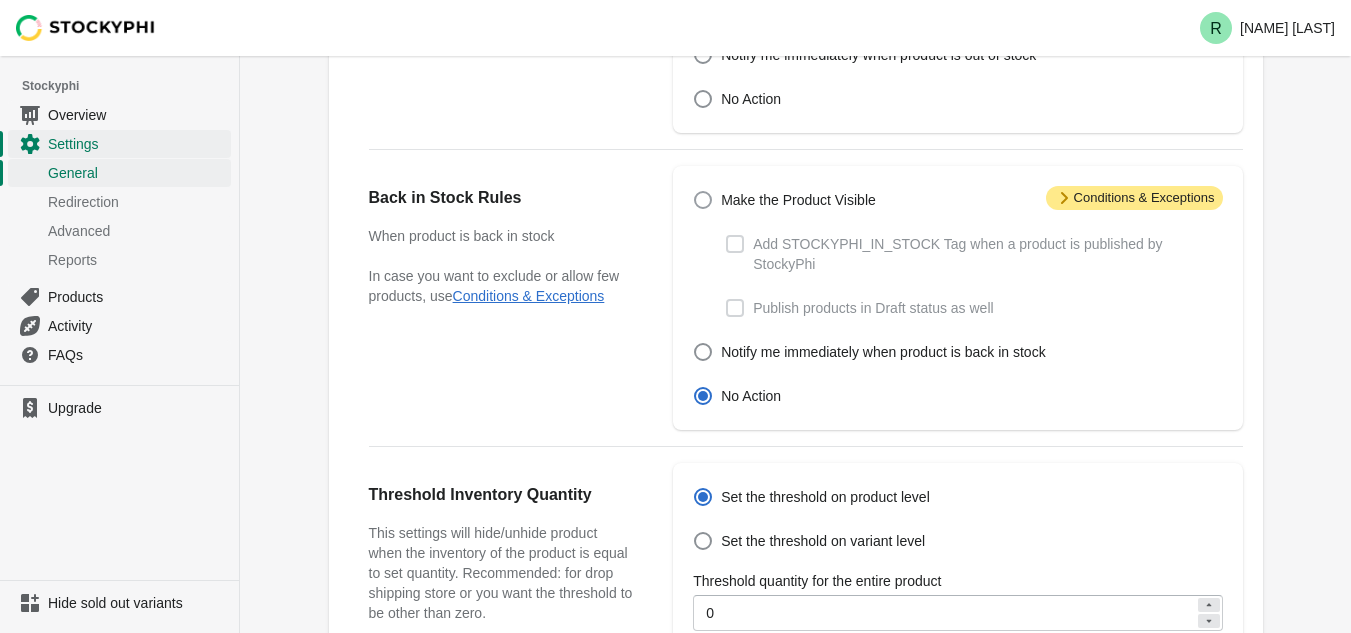 click at bounding box center [703, 200] 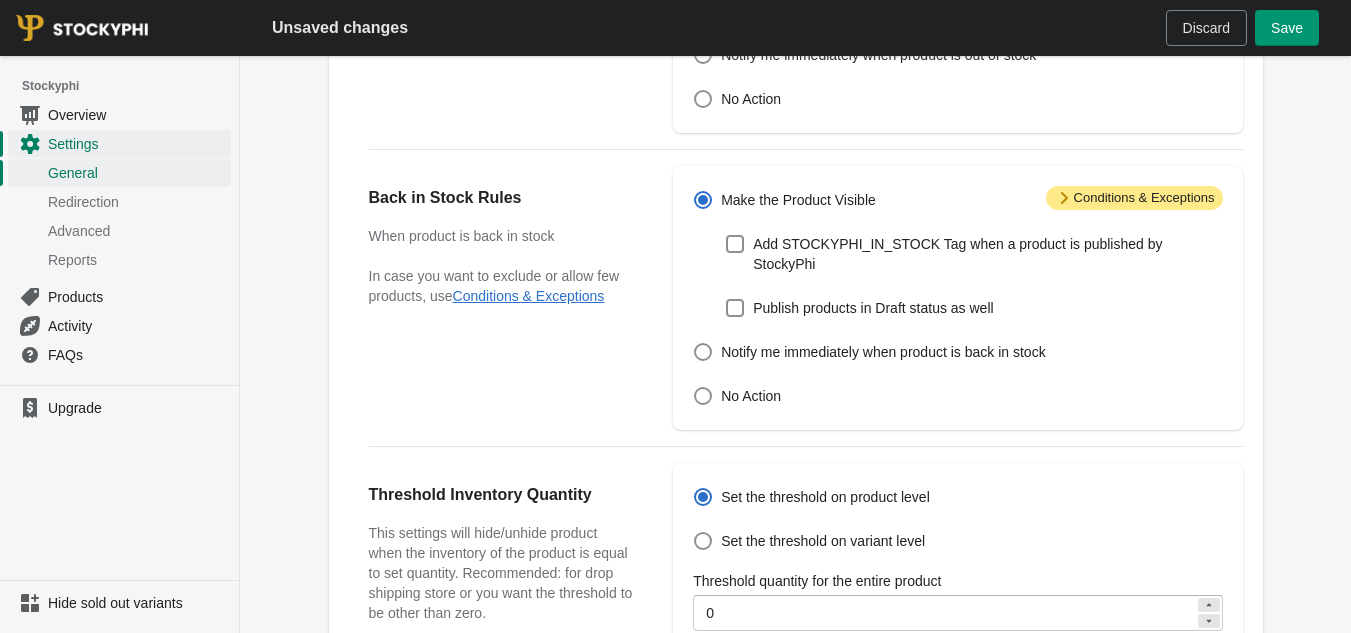 click on "Save" at bounding box center (1287, 28) 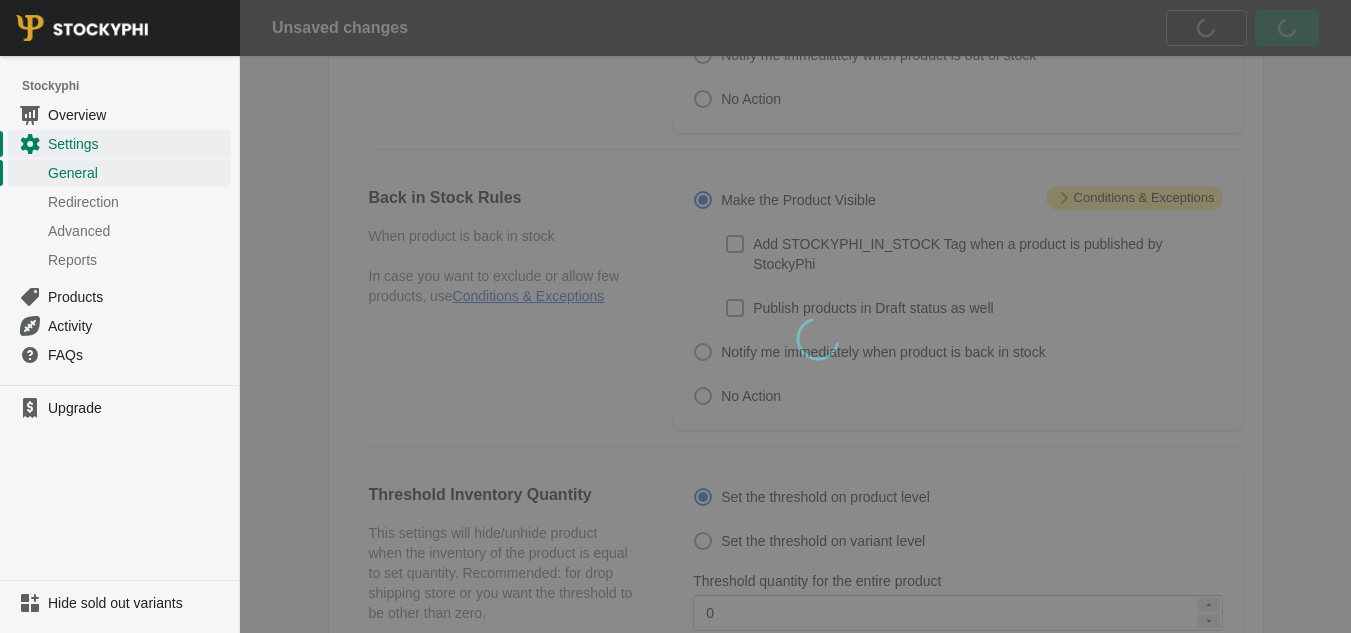 scroll, scrollTop: 0, scrollLeft: 0, axis: both 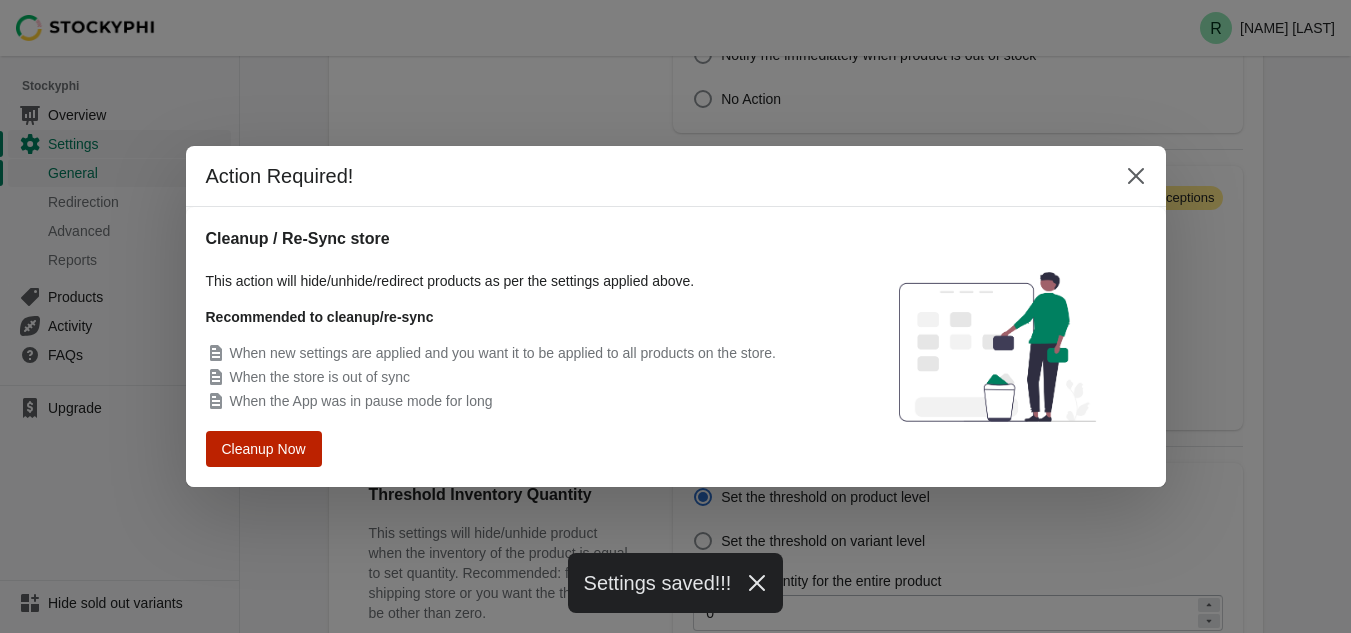 click on "Cleanup Now" at bounding box center (264, 449) 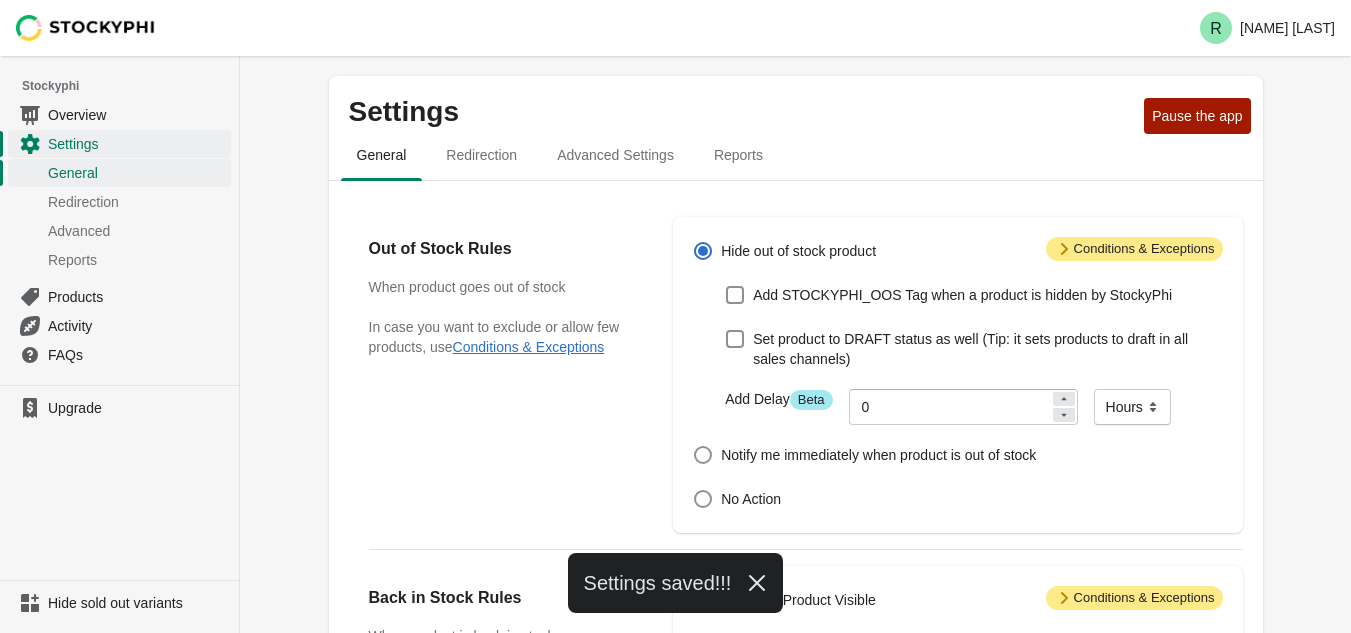 scroll, scrollTop: 400, scrollLeft: 0, axis: vertical 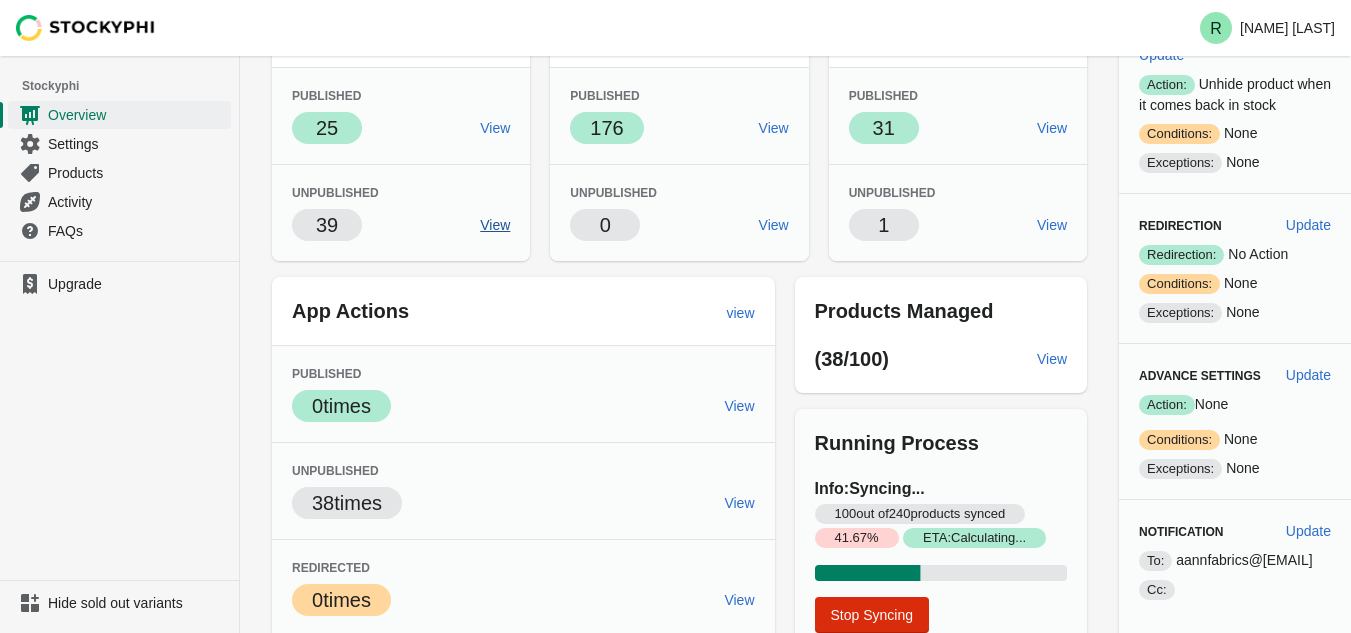 click on "View" at bounding box center [495, 225] 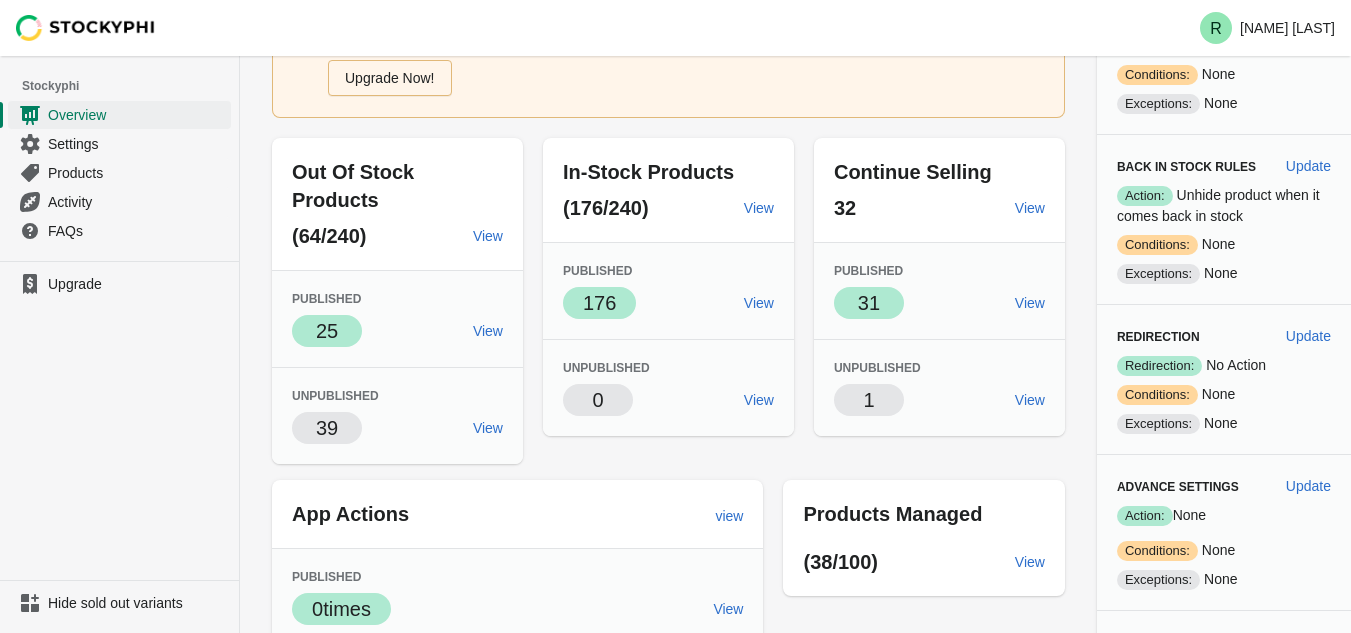 scroll, scrollTop: 335, scrollLeft: 0, axis: vertical 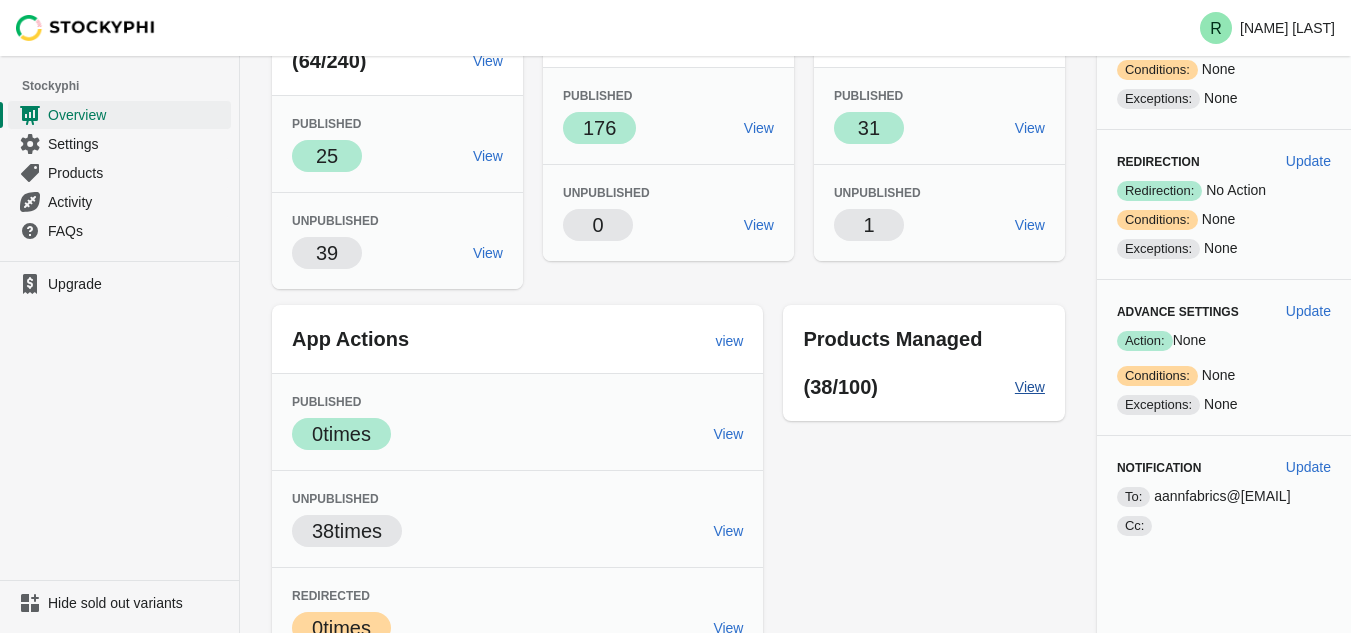 click on "View" at bounding box center (1030, 387) 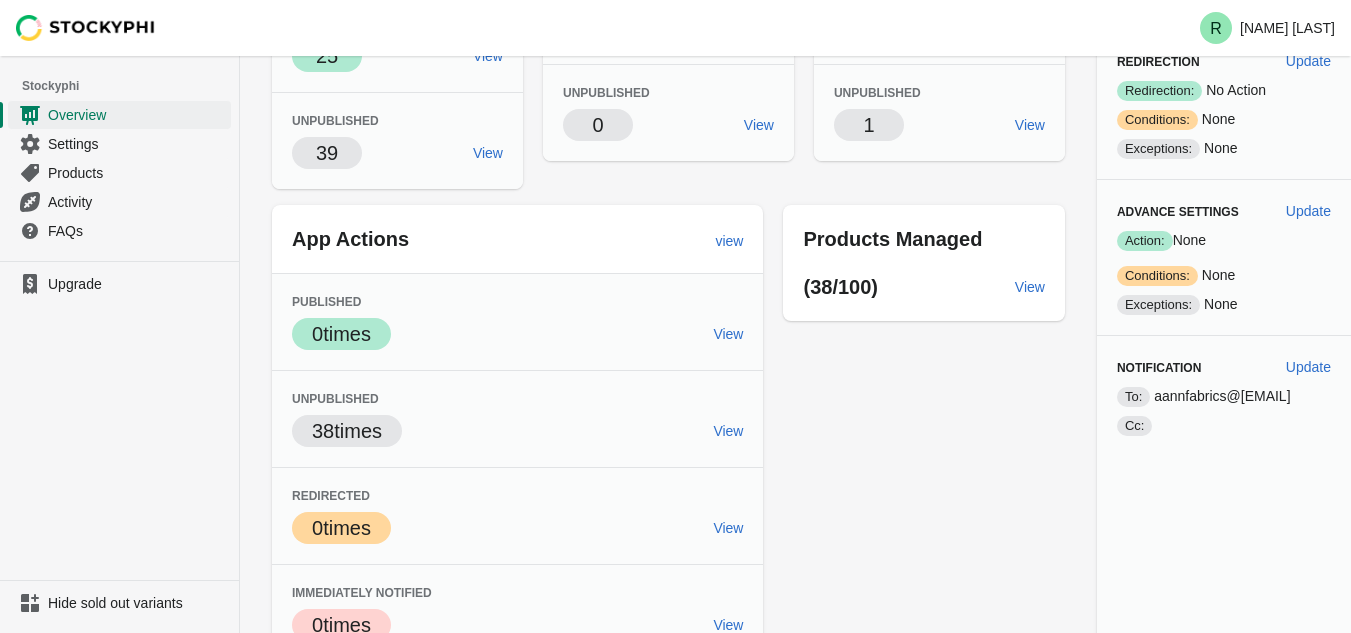 scroll, scrollTop: 0, scrollLeft: 0, axis: both 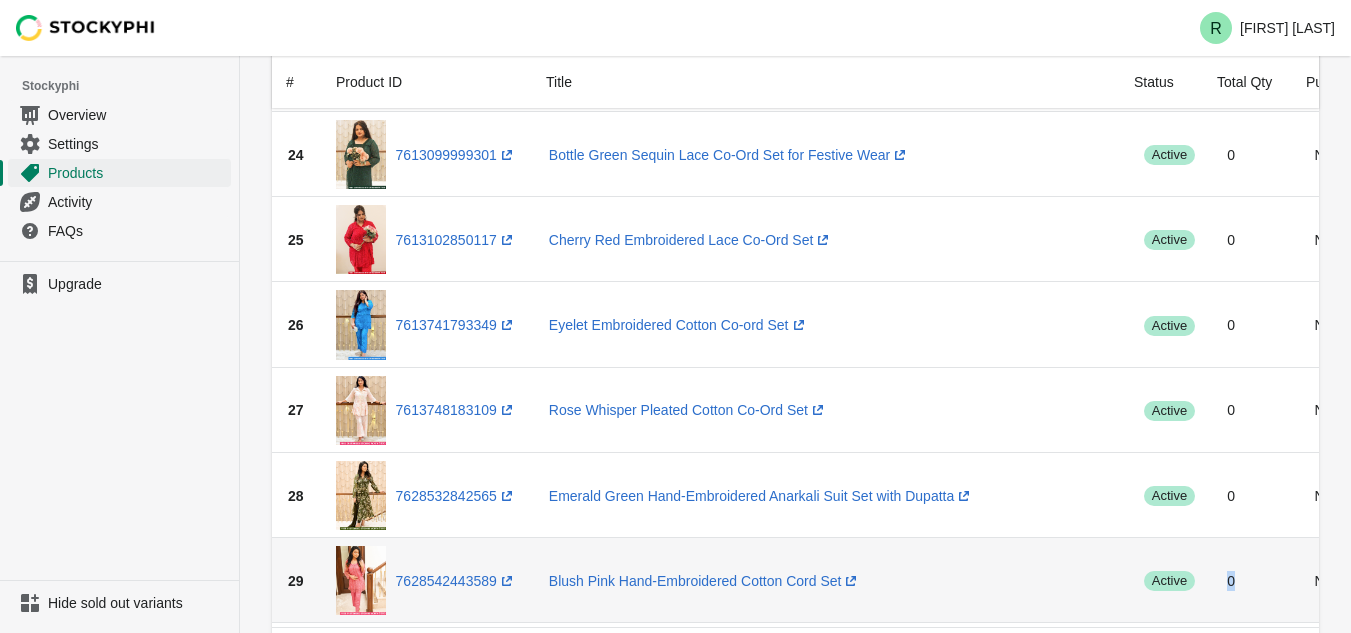 click on "0" at bounding box center (1254, 580) 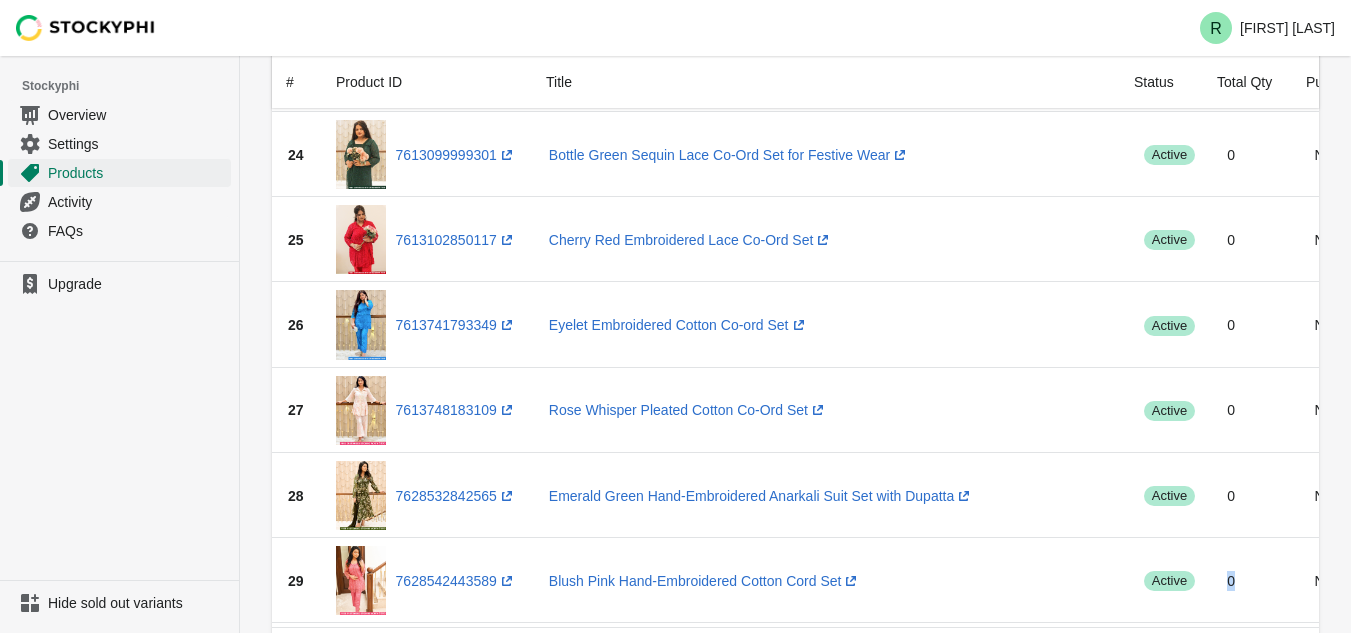 scroll, scrollTop: 0, scrollLeft: 371, axis: horizontal 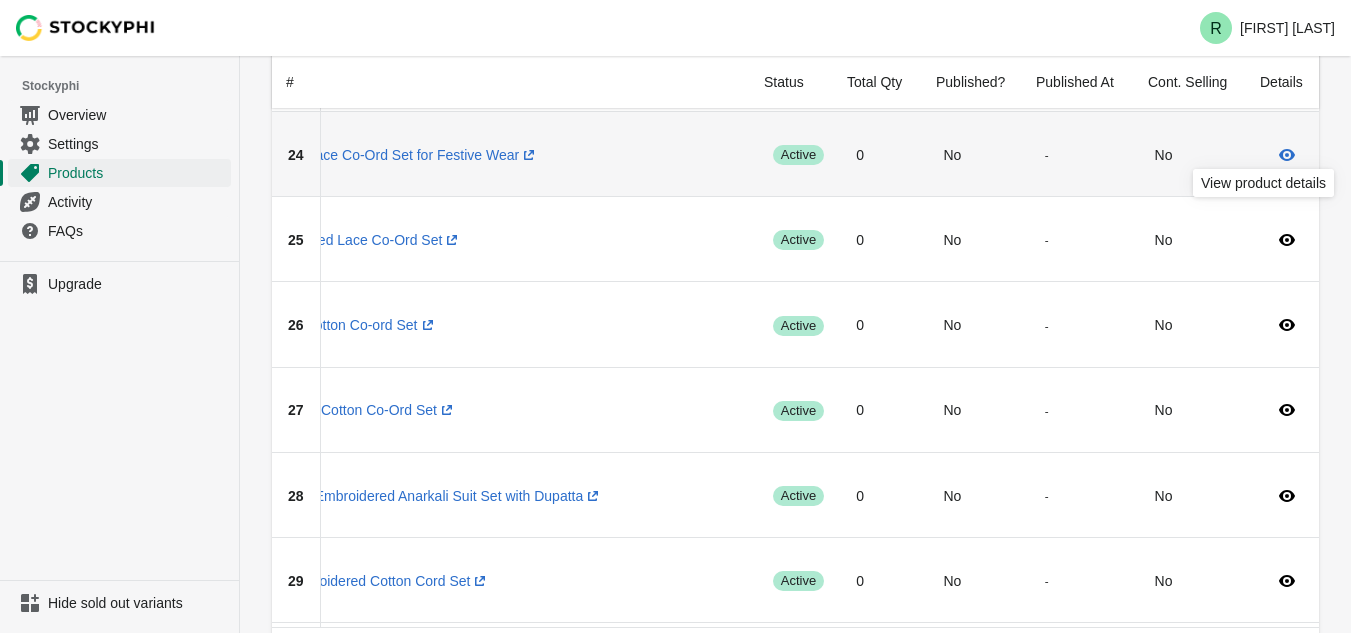 click 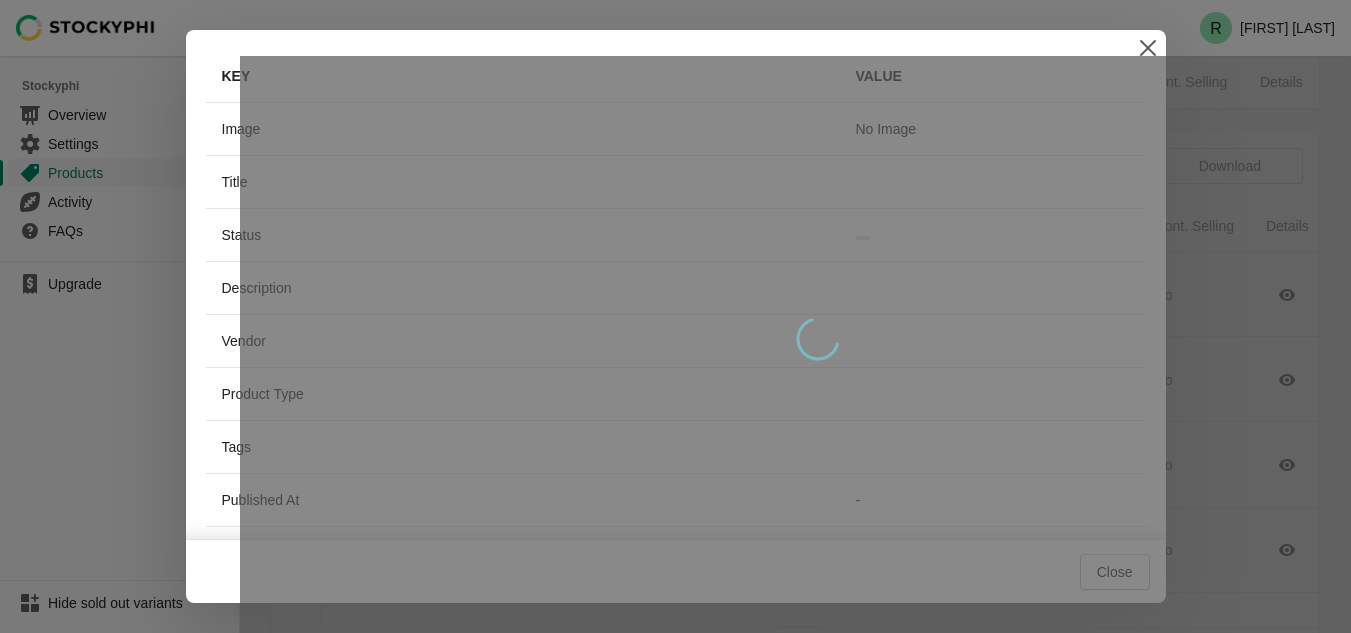scroll, scrollTop: 0, scrollLeft: 0, axis: both 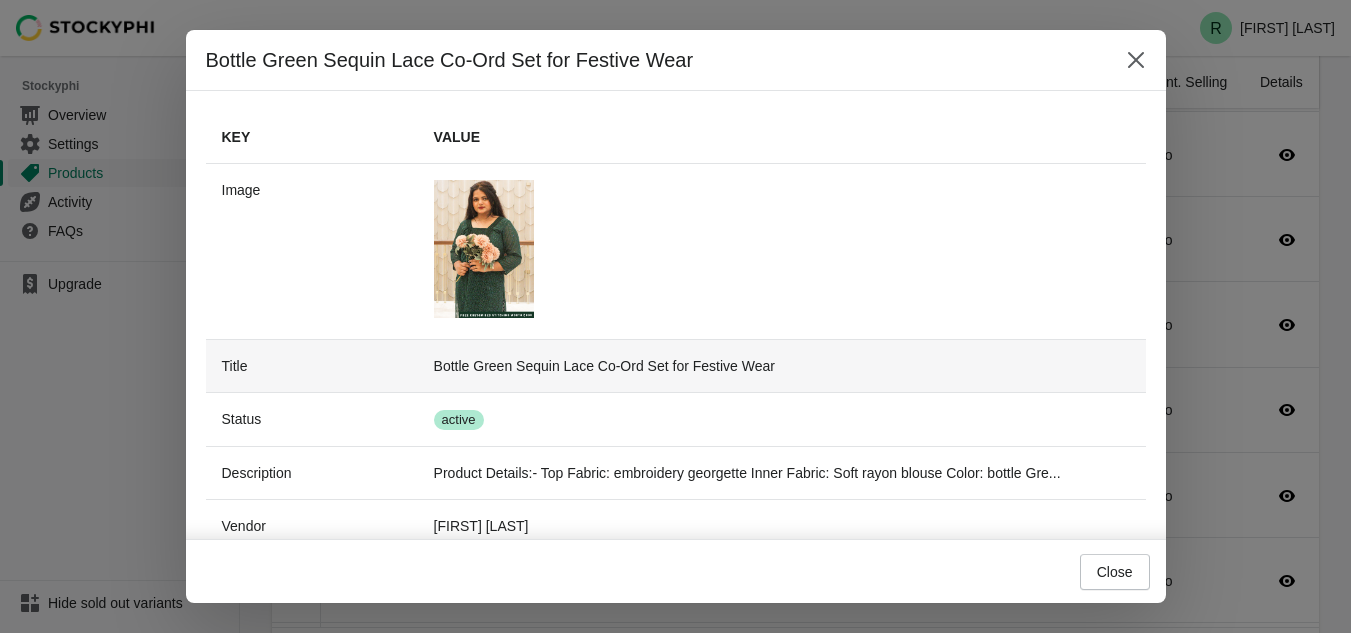 click on "Bottle Green Sequin Lace Co-Ord Set for Festive Wear" at bounding box center (782, 365) 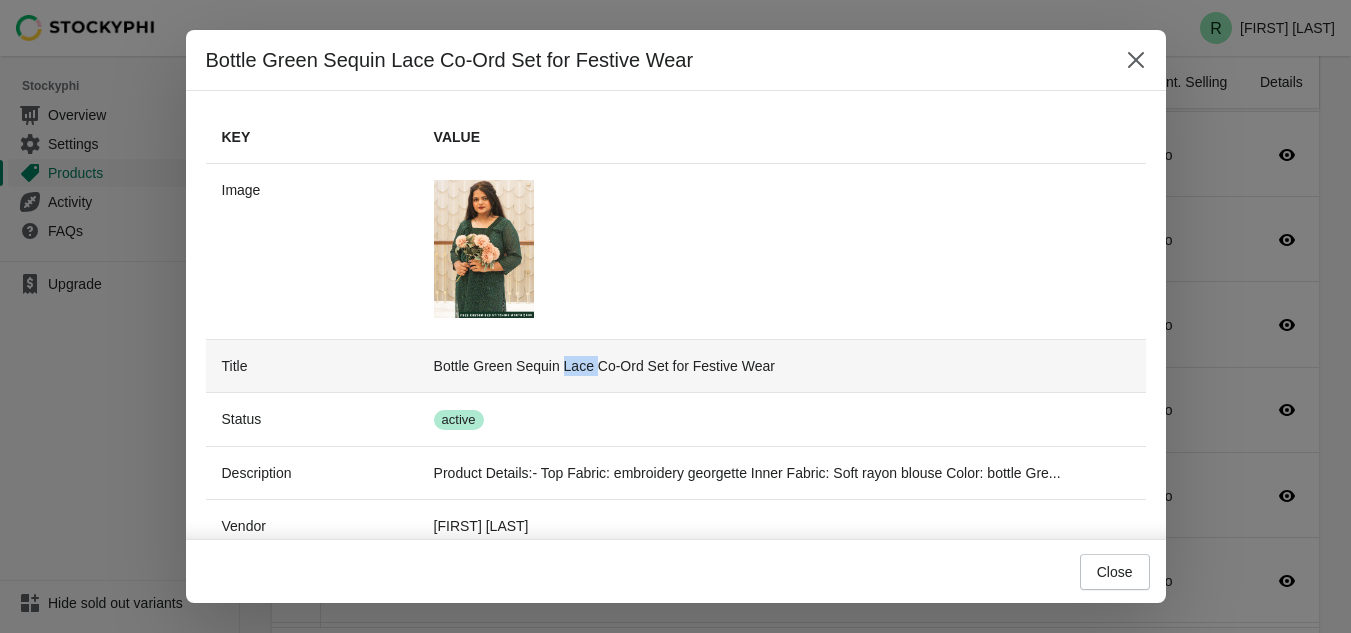 click on "Bottle Green Sequin Lace Co-Ord Set for Festive Wear" at bounding box center [782, 365] 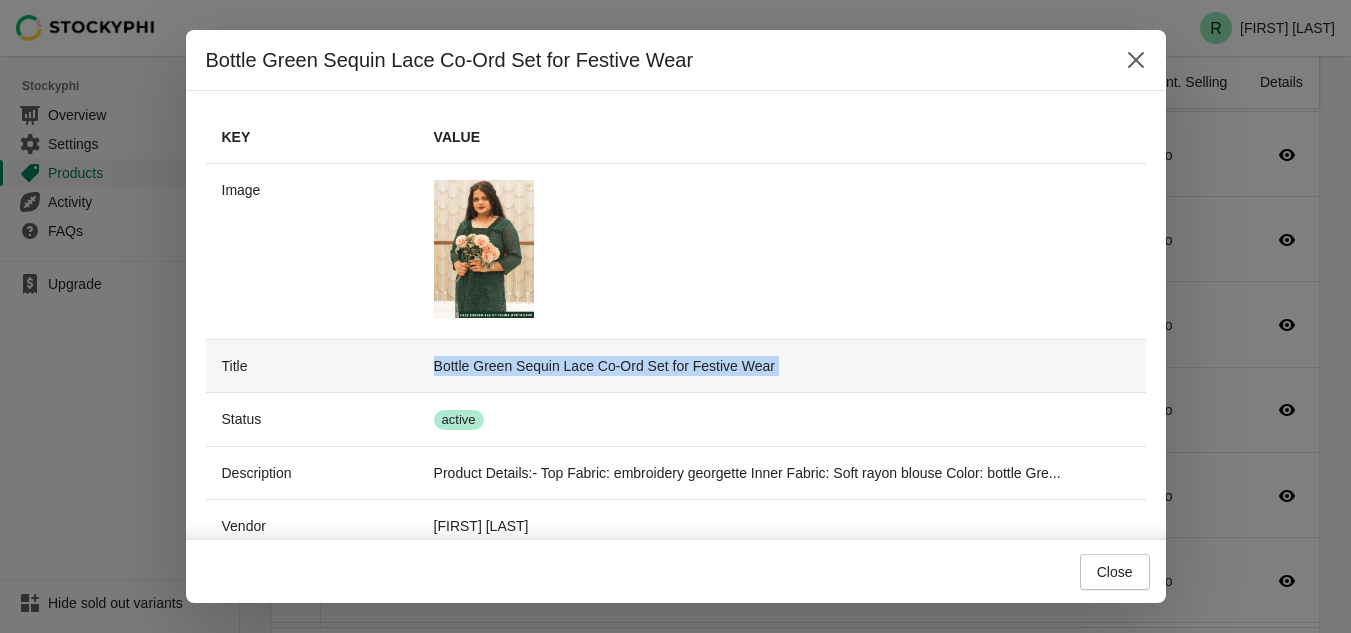 click on "Bottle Green Sequin Lace Co-Ord Set for Festive Wear" at bounding box center [782, 365] 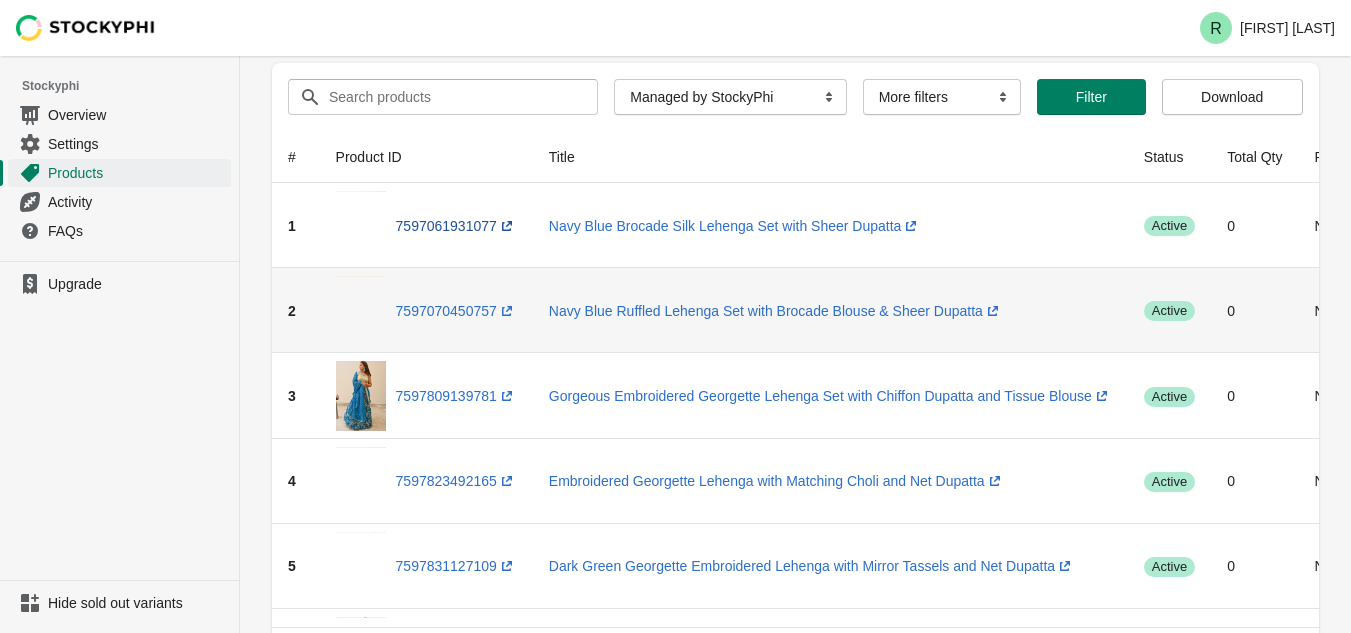 scroll, scrollTop: 0, scrollLeft: 0, axis: both 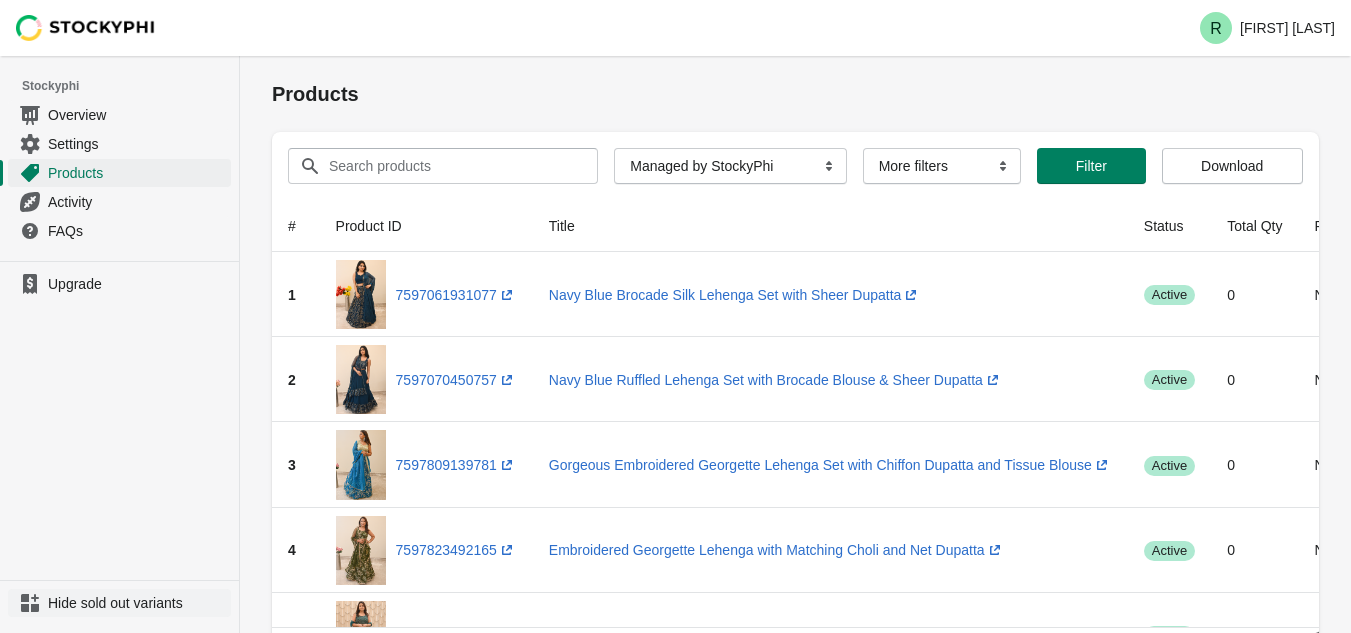 click on "Hide sold out variants" at bounding box center (137, 603) 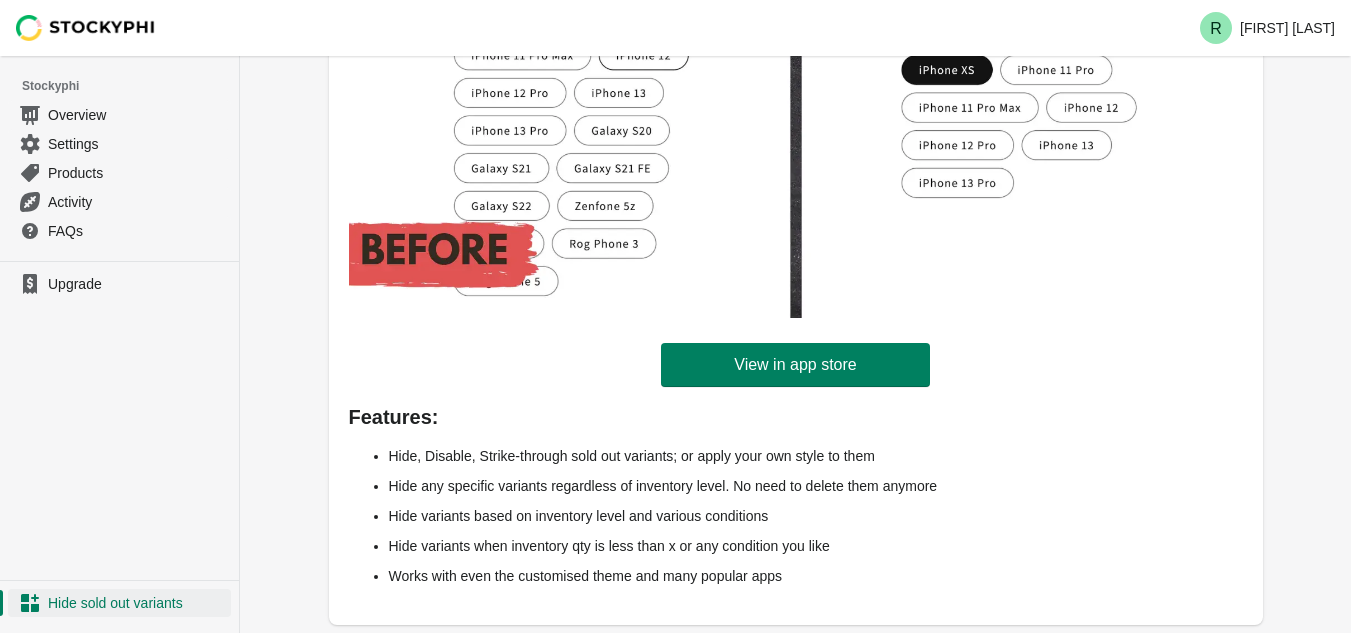 scroll, scrollTop: 0, scrollLeft: 0, axis: both 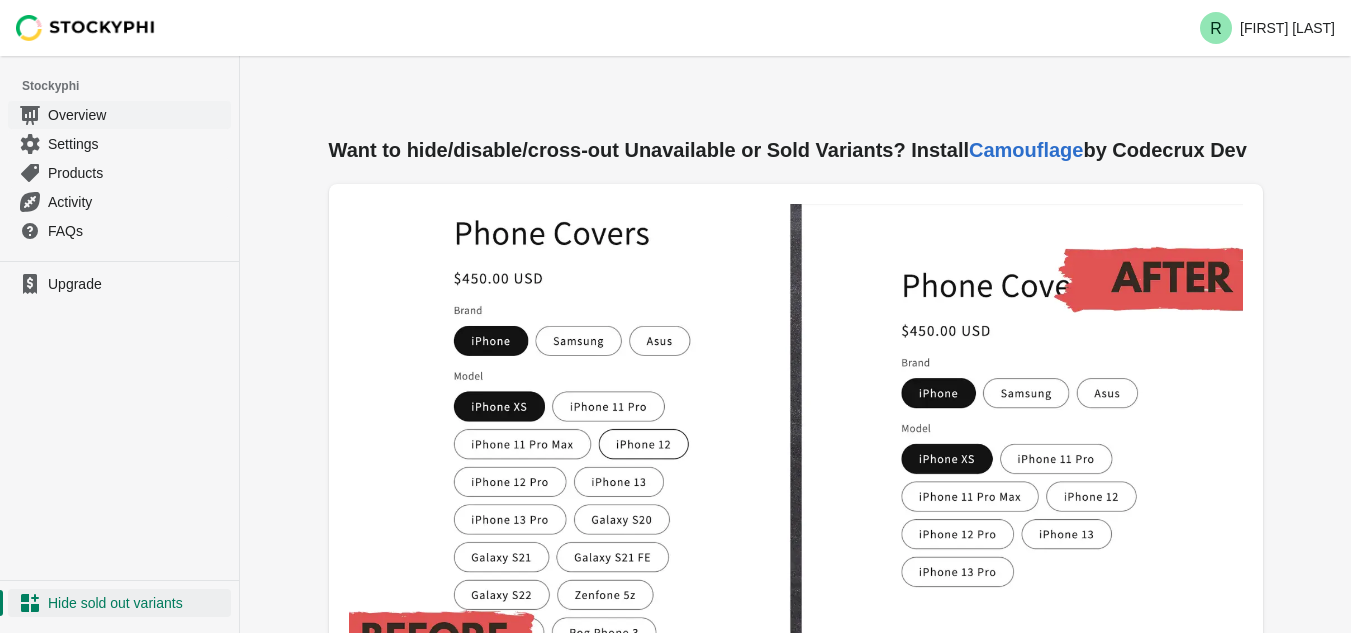 click on "Overview" at bounding box center (119, 114) 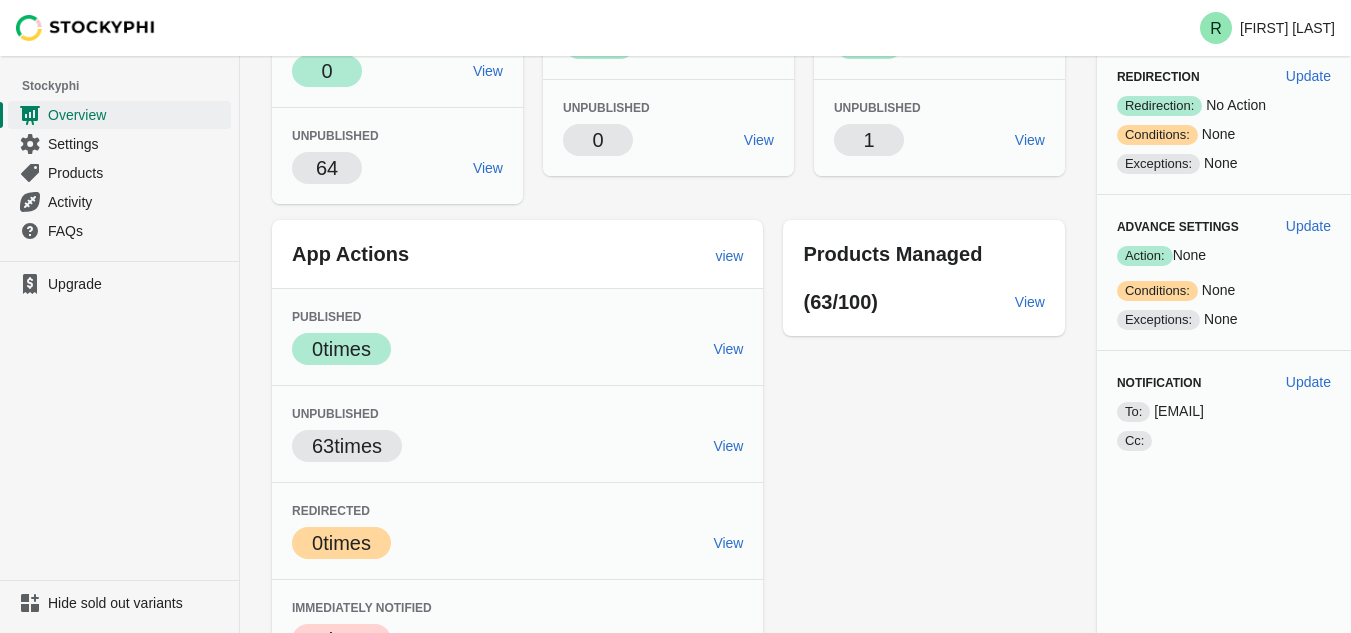 scroll, scrollTop: 435, scrollLeft: 0, axis: vertical 